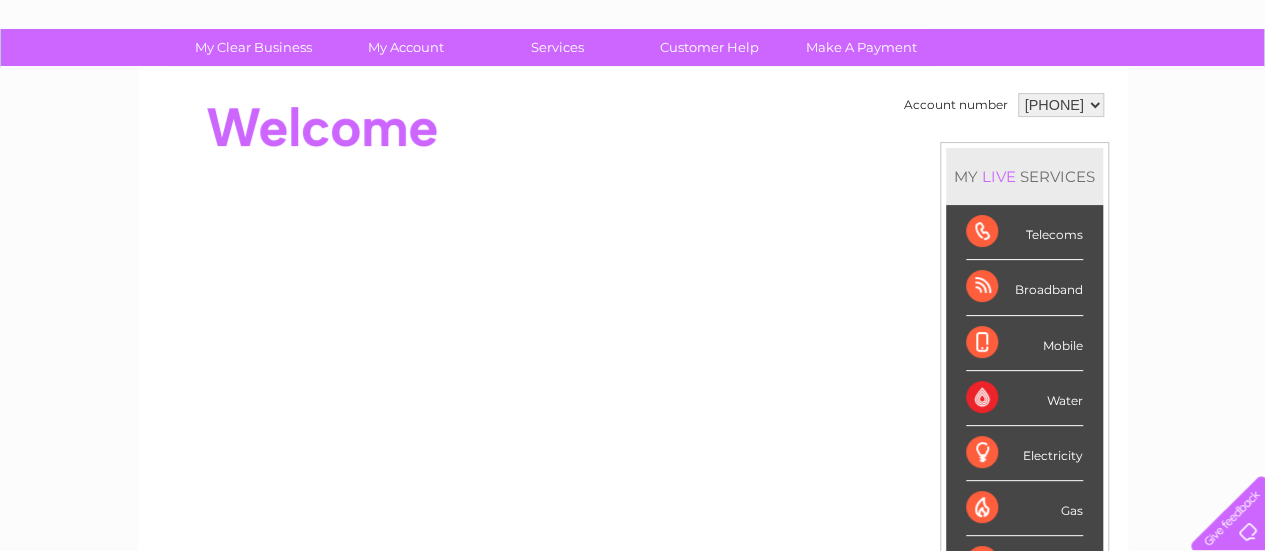 scroll, scrollTop: 102, scrollLeft: 0, axis: vertical 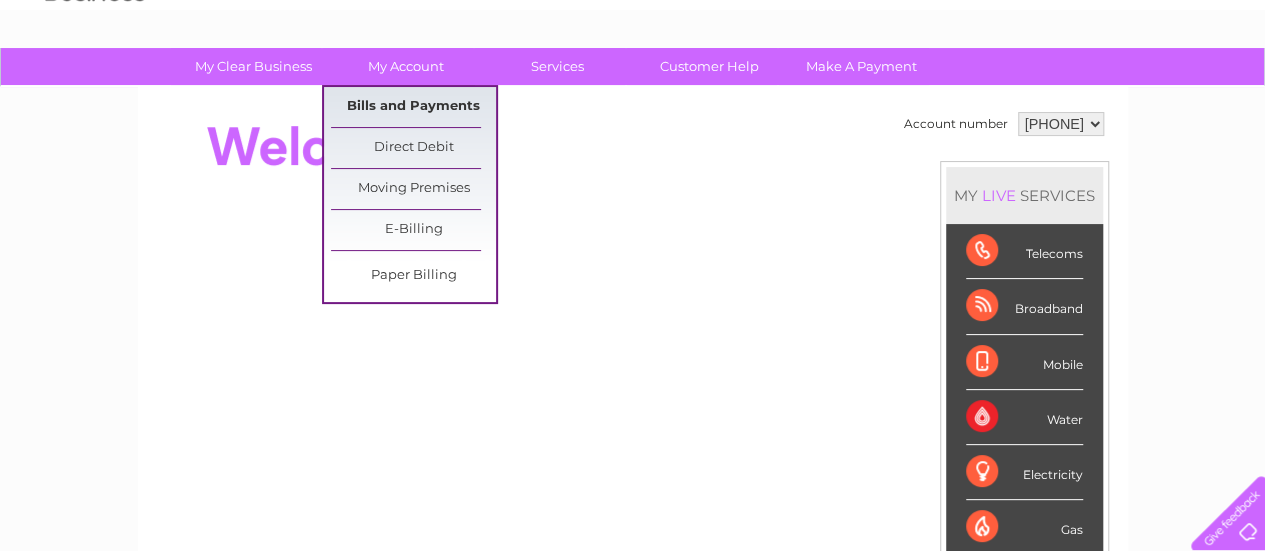 click on "Bills and Payments" at bounding box center [413, 107] 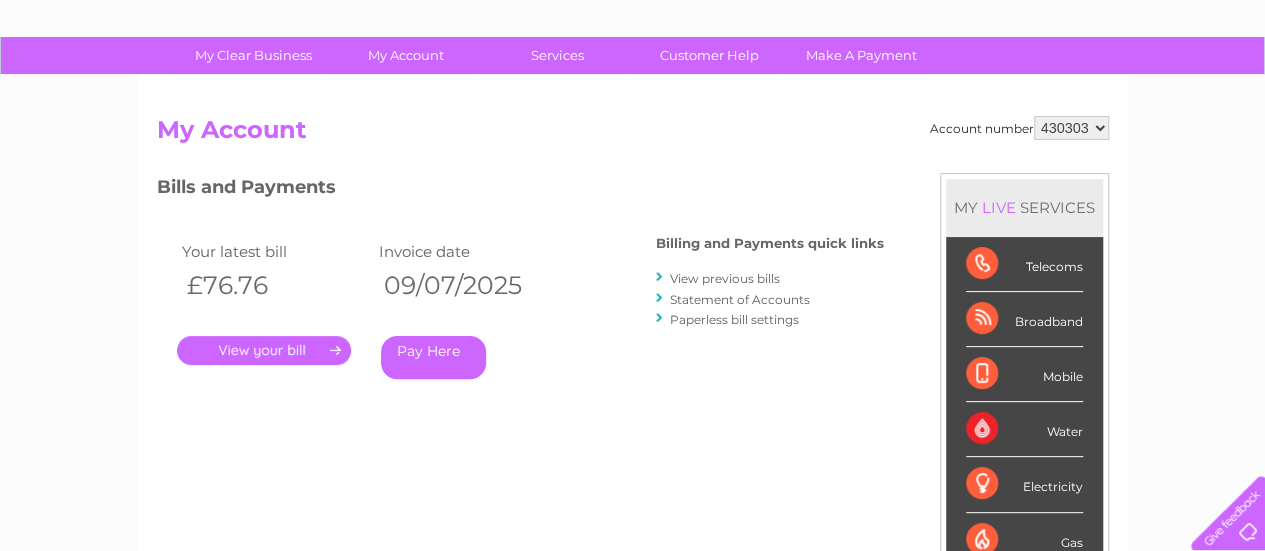 scroll, scrollTop: 121, scrollLeft: 0, axis: vertical 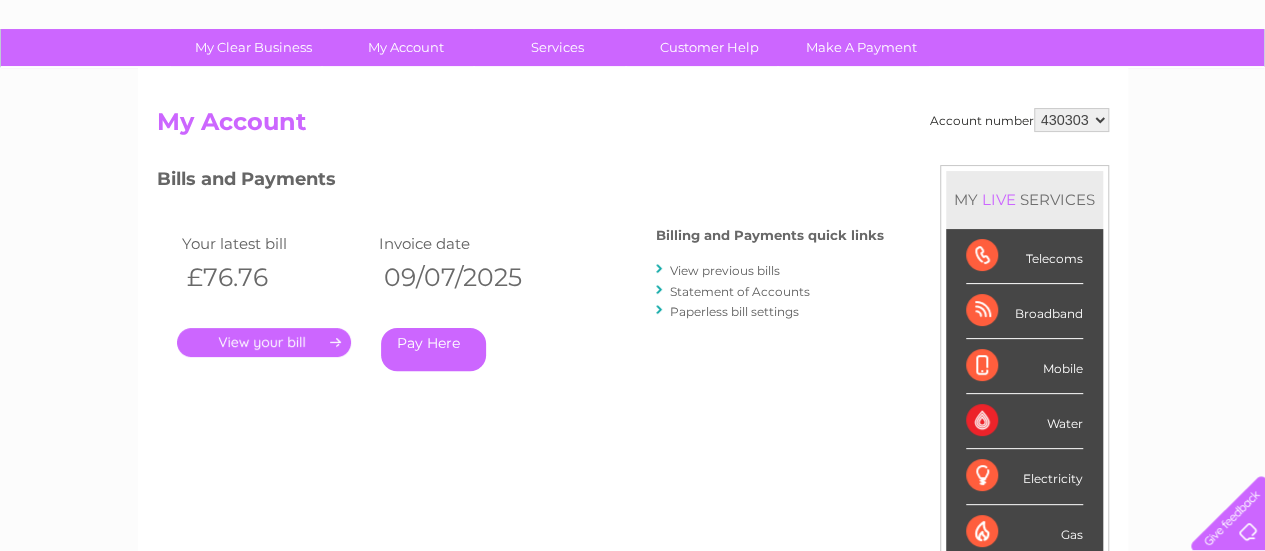 click on "." at bounding box center [264, 342] 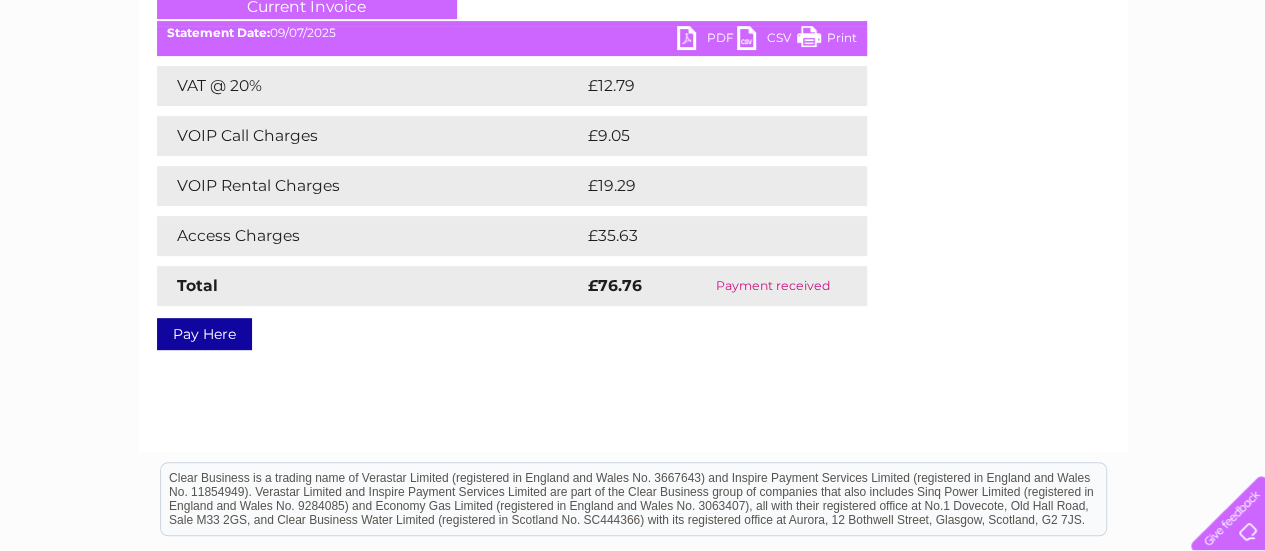 scroll, scrollTop: 203, scrollLeft: 0, axis: vertical 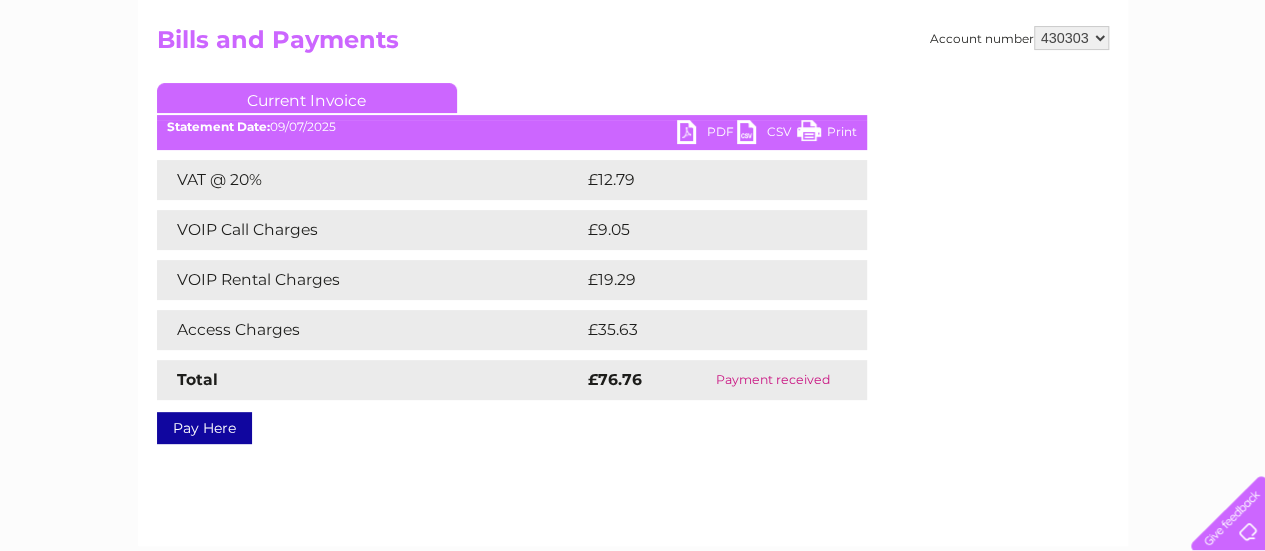 click on "Print" at bounding box center (827, 134) 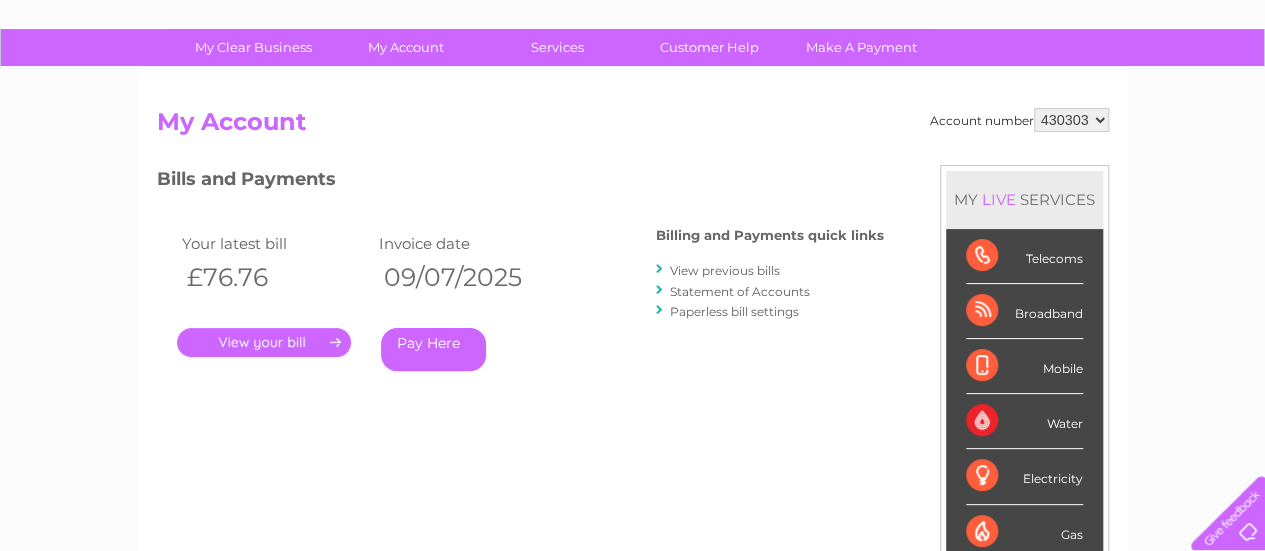 scroll, scrollTop: 0, scrollLeft: 0, axis: both 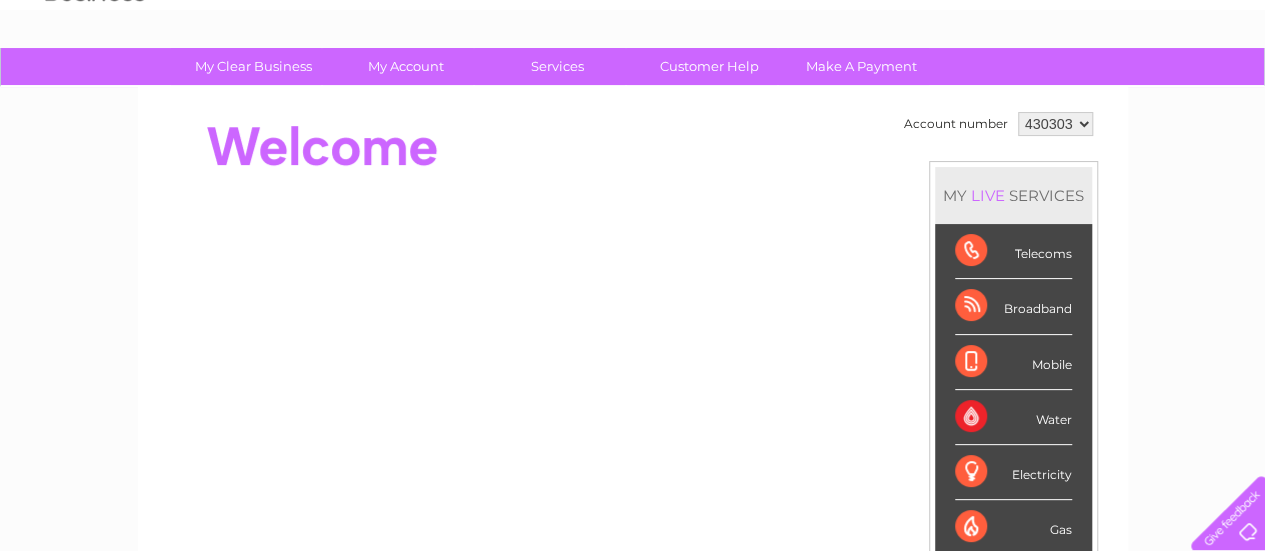 click on "430303
917628" at bounding box center [1055, 124] 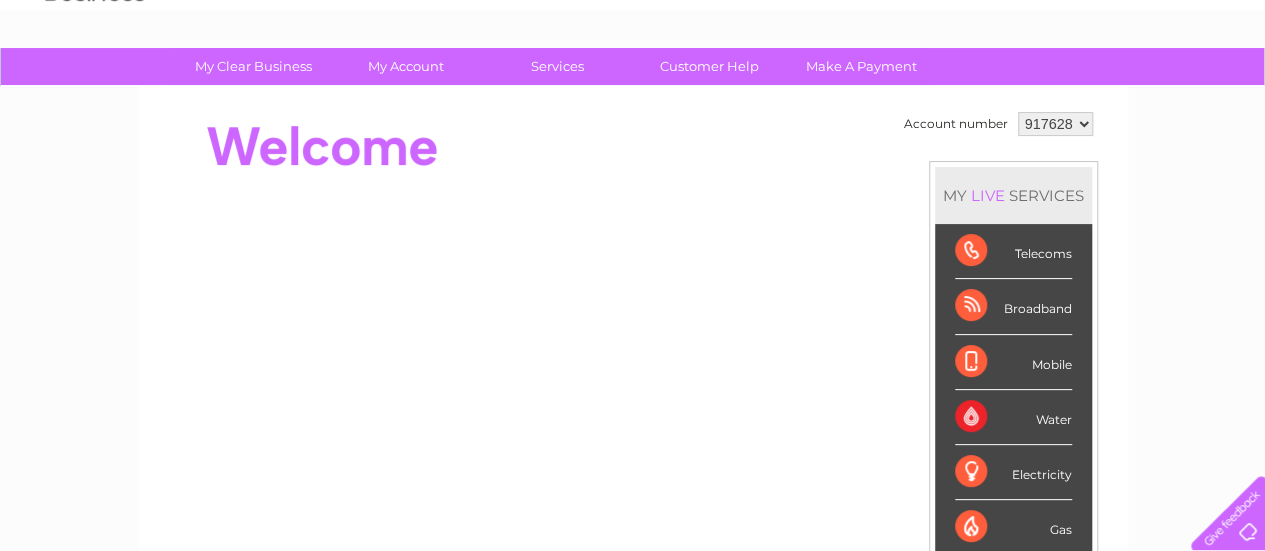 click on "430303
917628" at bounding box center [1055, 124] 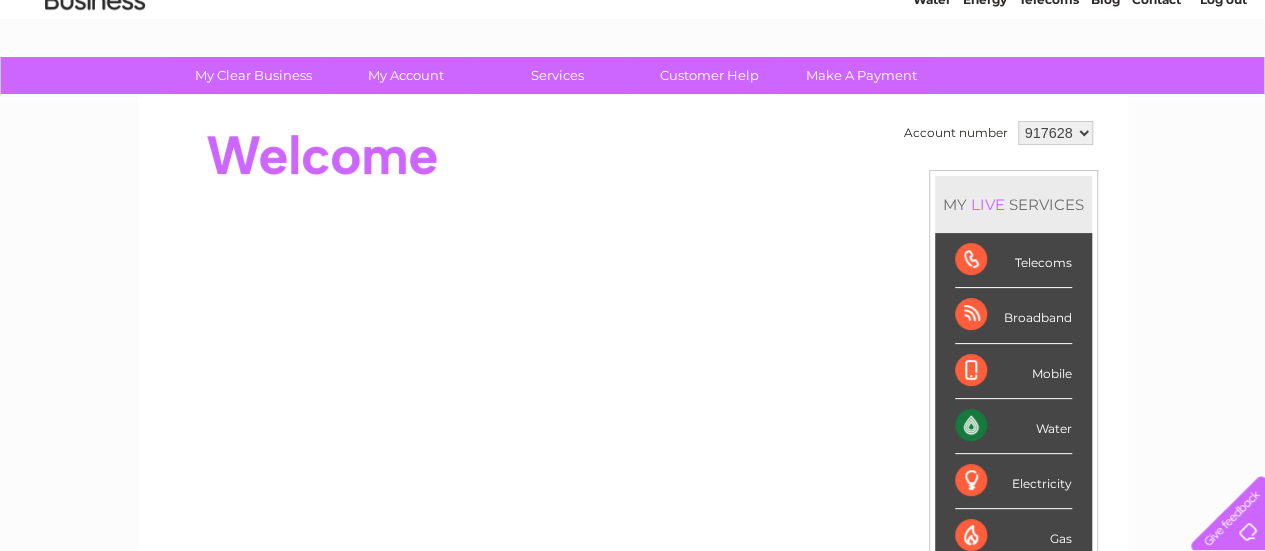 scroll, scrollTop: 95, scrollLeft: 0, axis: vertical 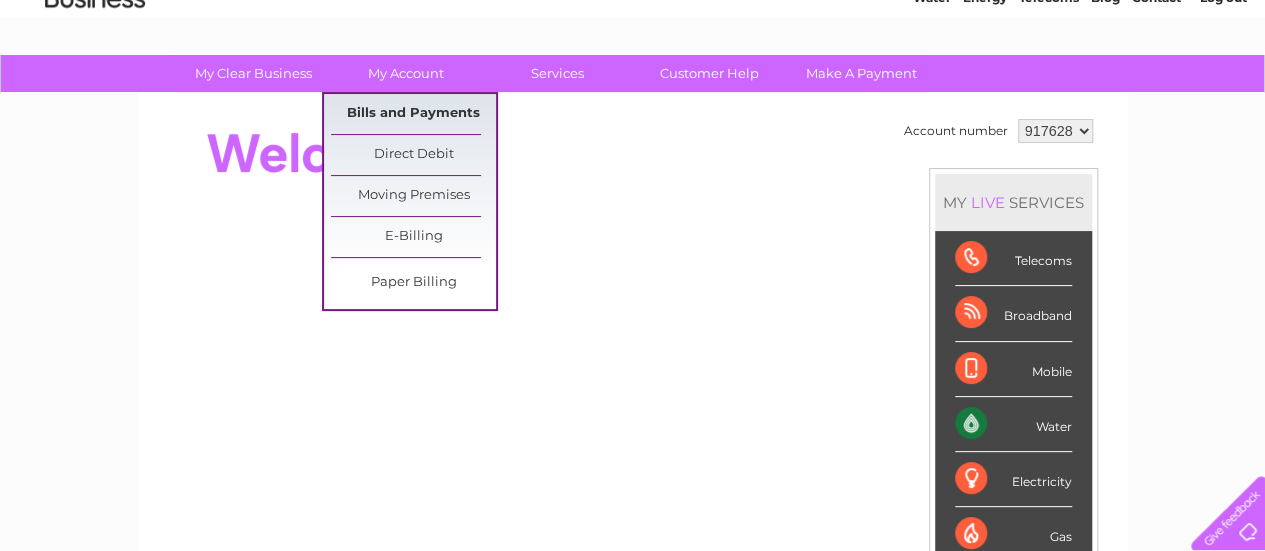 click on "Bills and Payments" at bounding box center (413, 114) 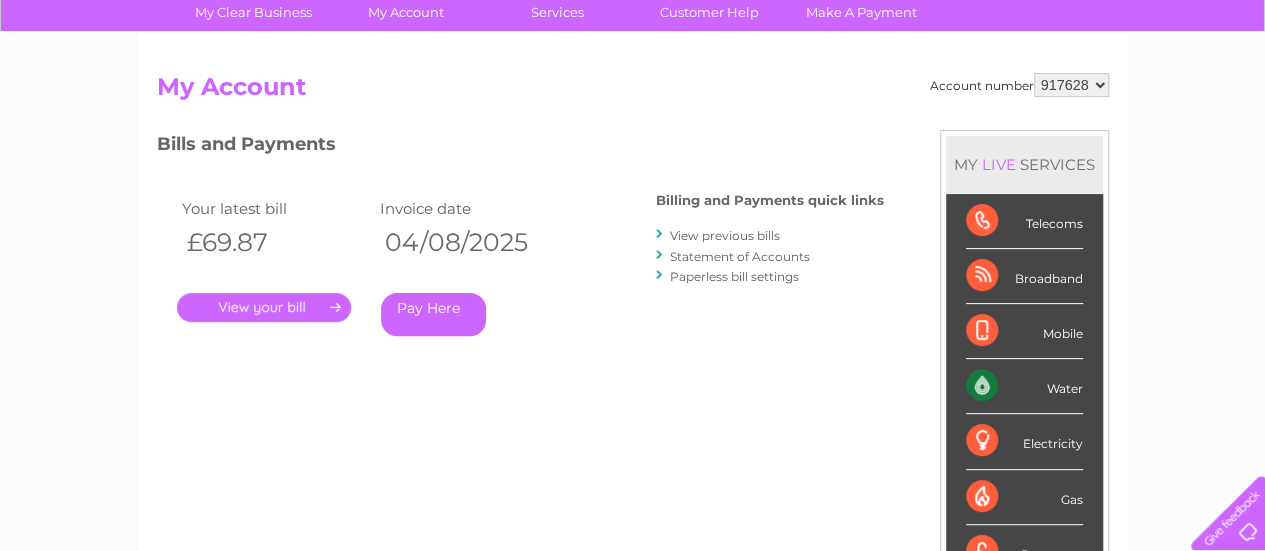 scroll, scrollTop: 157, scrollLeft: 0, axis: vertical 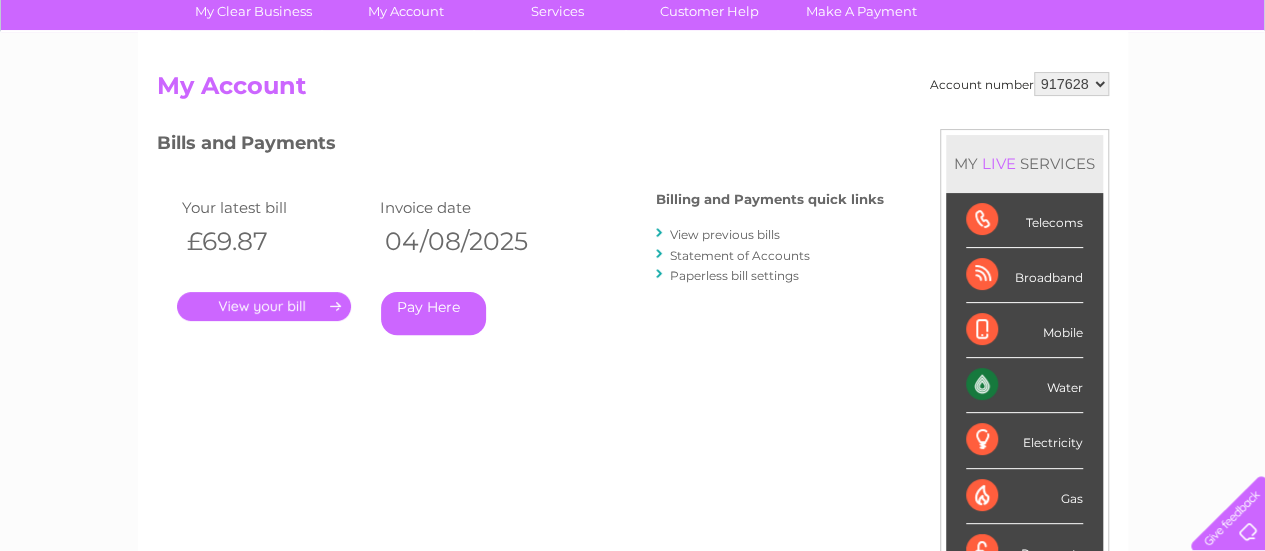 click on "View previous bills" at bounding box center (725, 234) 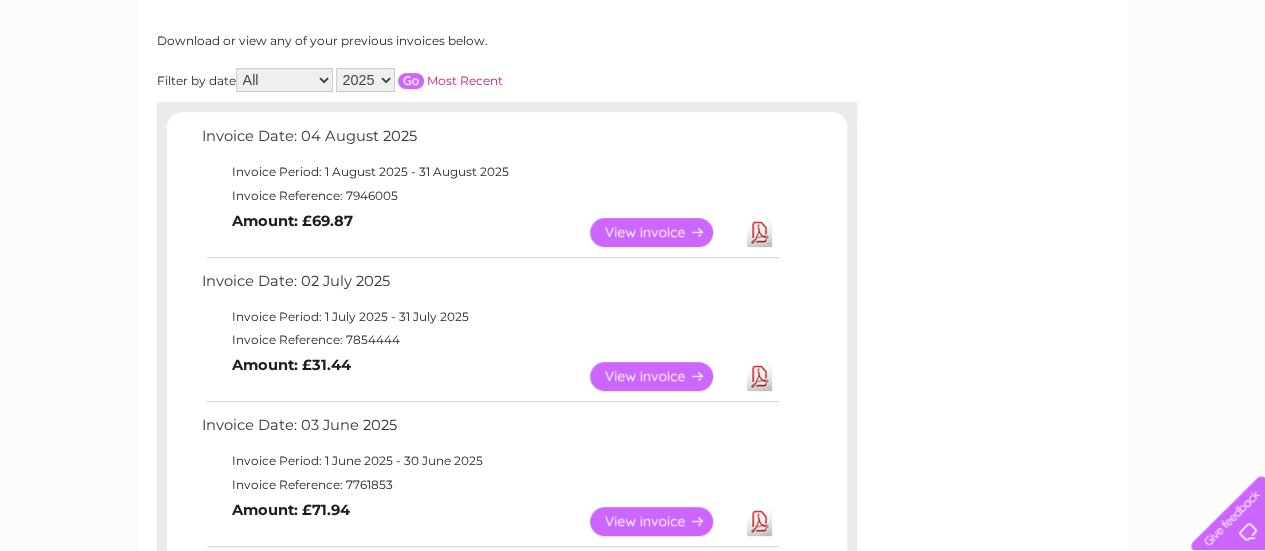 scroll, scrollTop: 256, scrollLeft: 0, axis: vertical 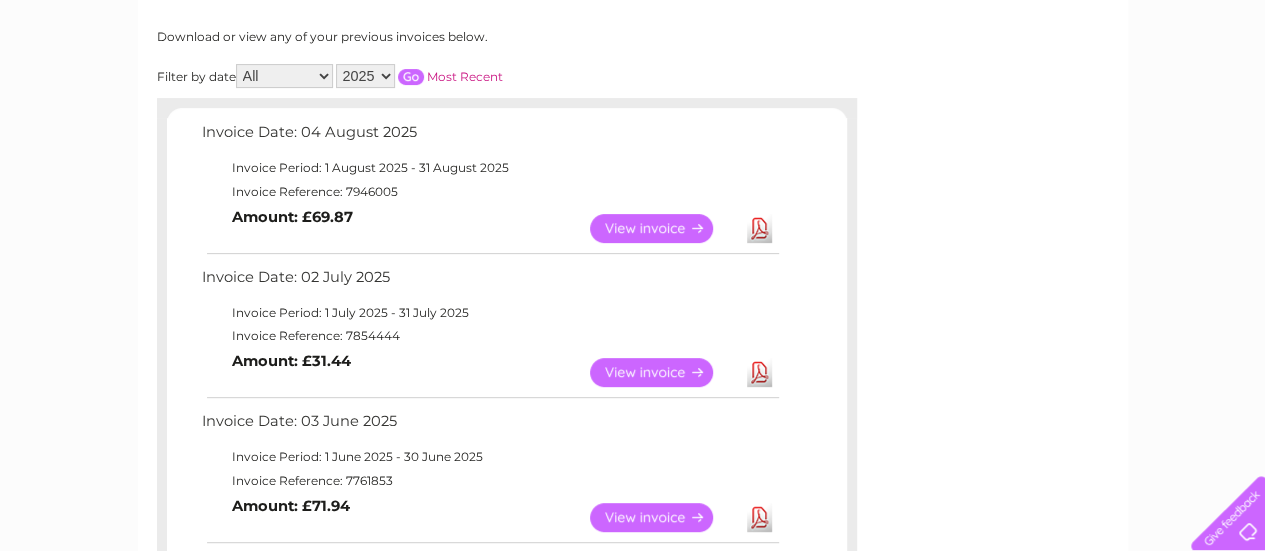 click on "View" at bounding box center (663, 372) 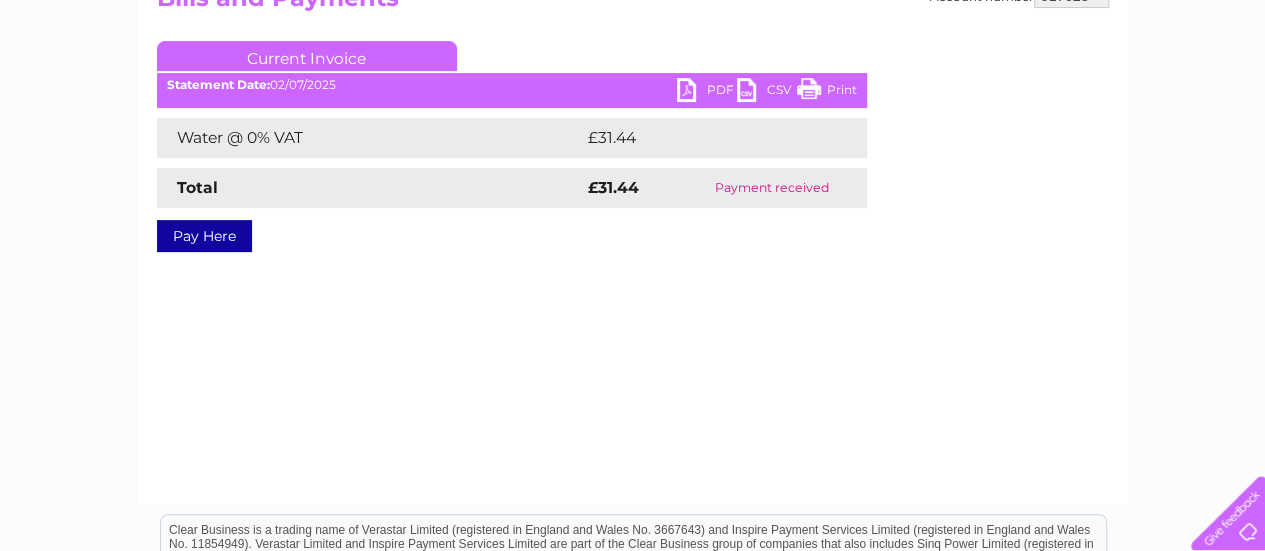 scroll, scrollTop: 246, scrollLeft: 0, axis: vertical 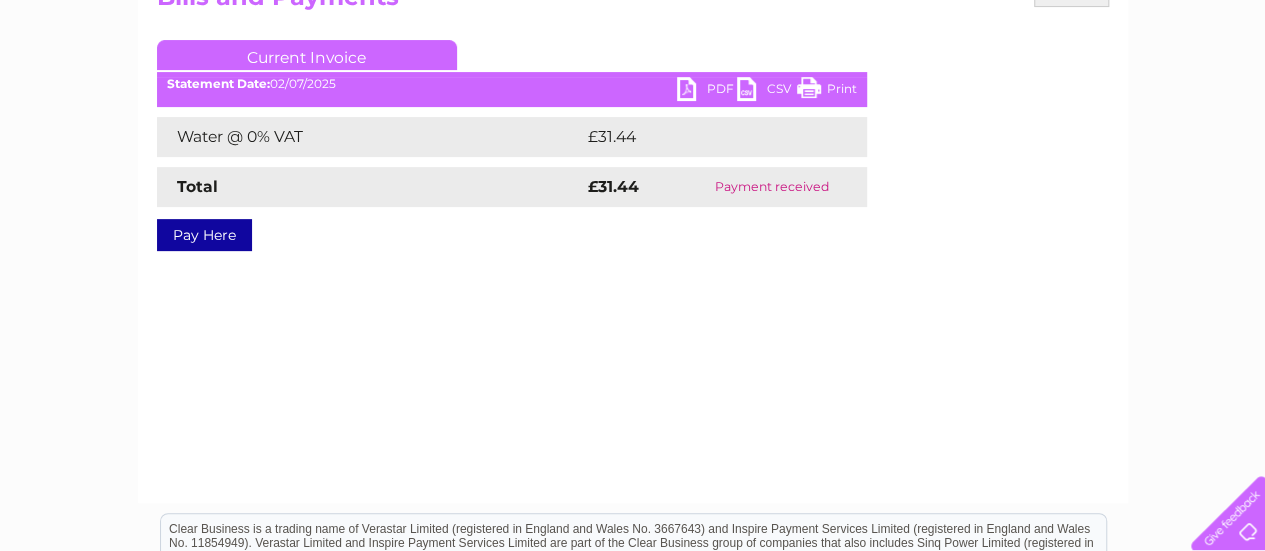 click on "Print" at bounding box center (827, 91) 